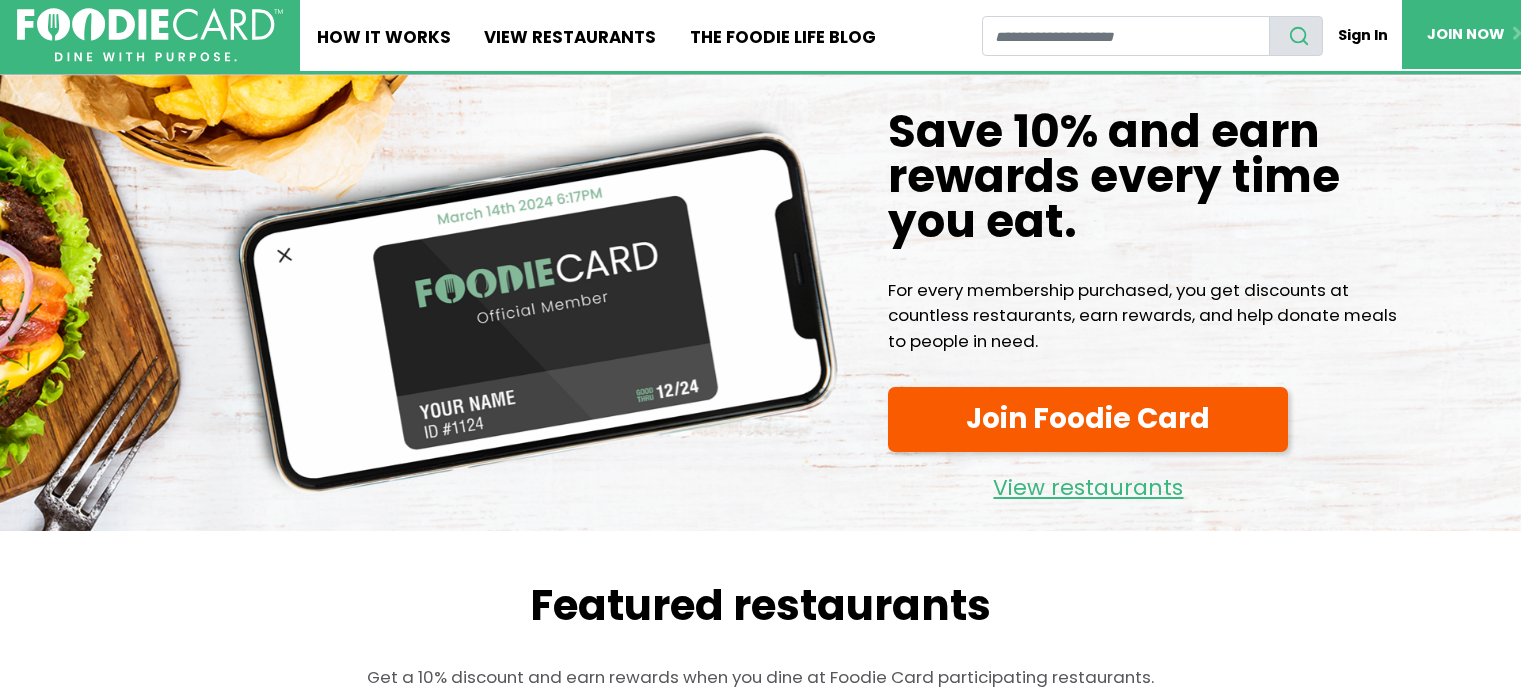 scroll, scrollTop: 0, scrollLeft: 0, axis: both 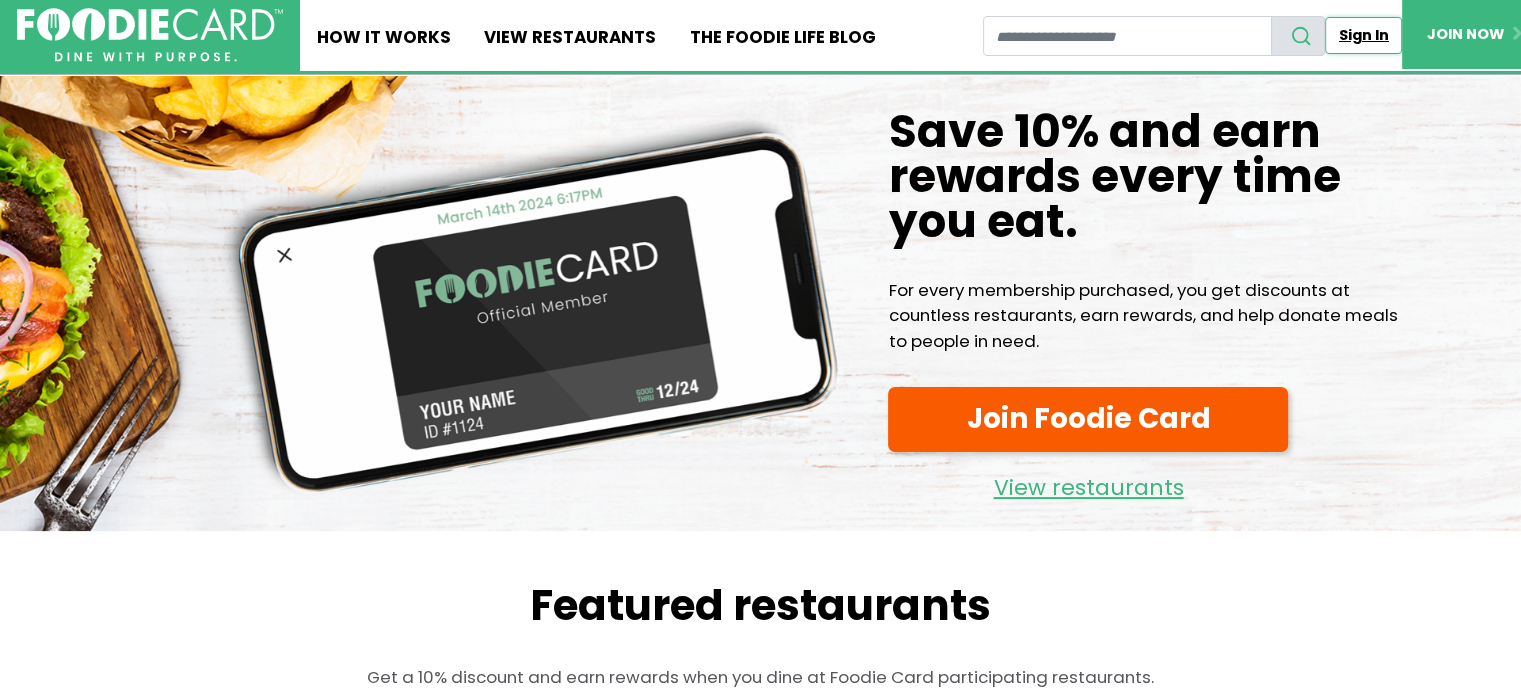 click on "Sign In" at bounding box center (1363, 35) 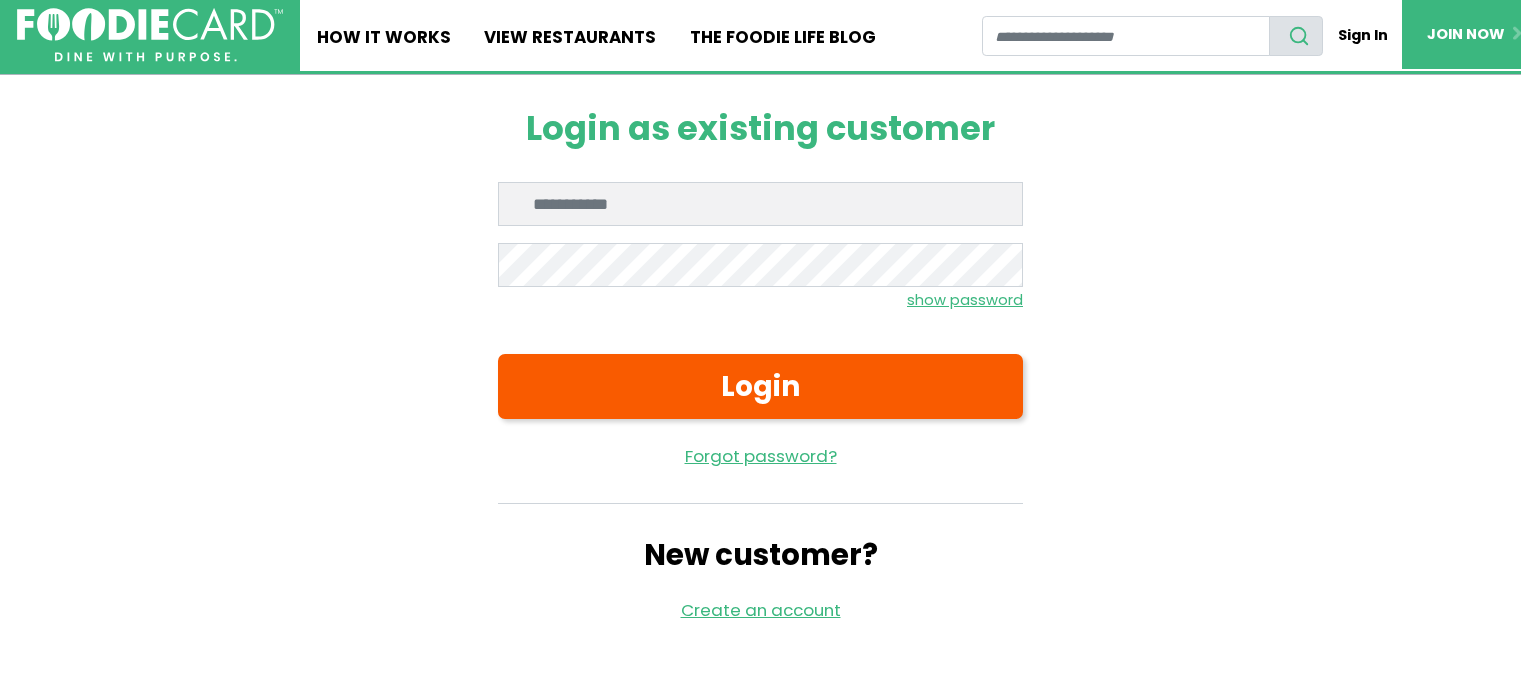 scroll, scrollTop: 0, scrollLeft: 0, axis: both 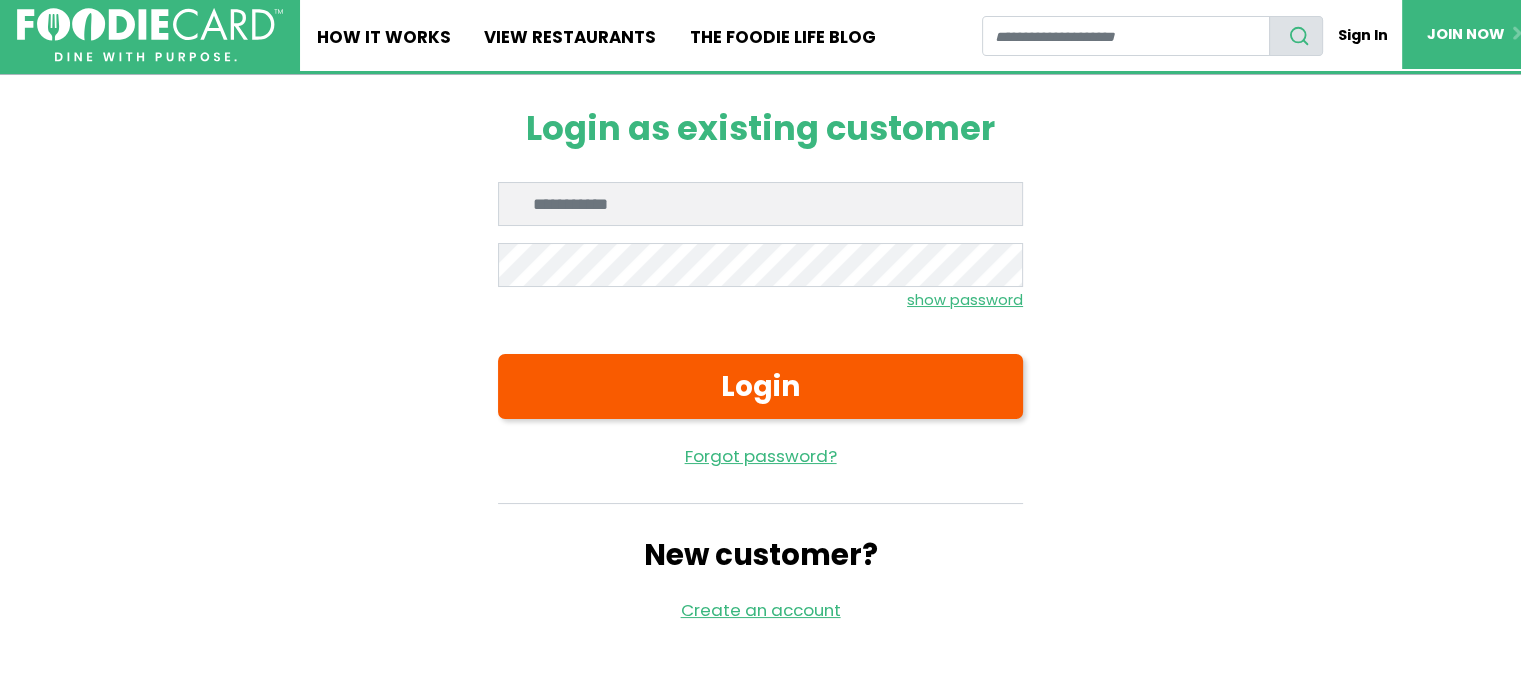 click on "Enter email" at bounding box center (760, 204) 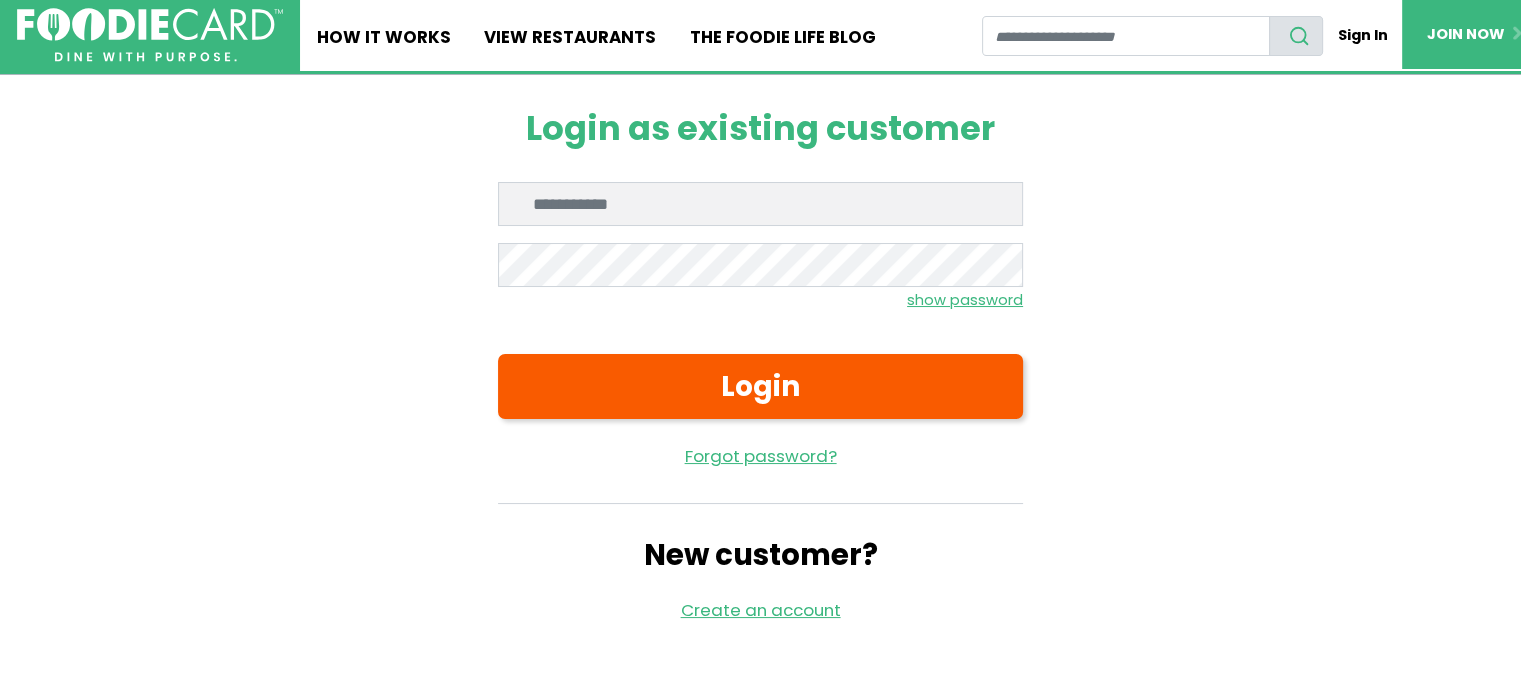 type on "**********" 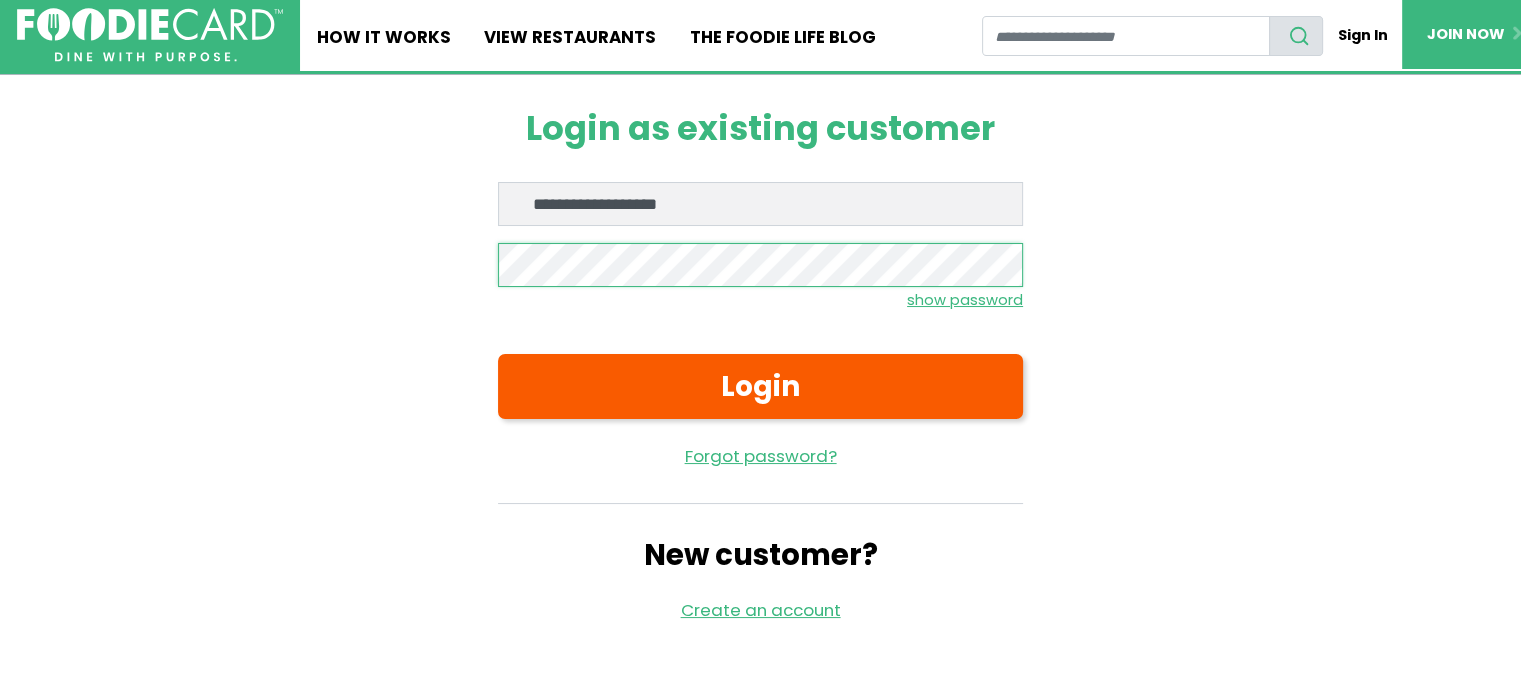 click on "Login" at bounding box center [760, 386] 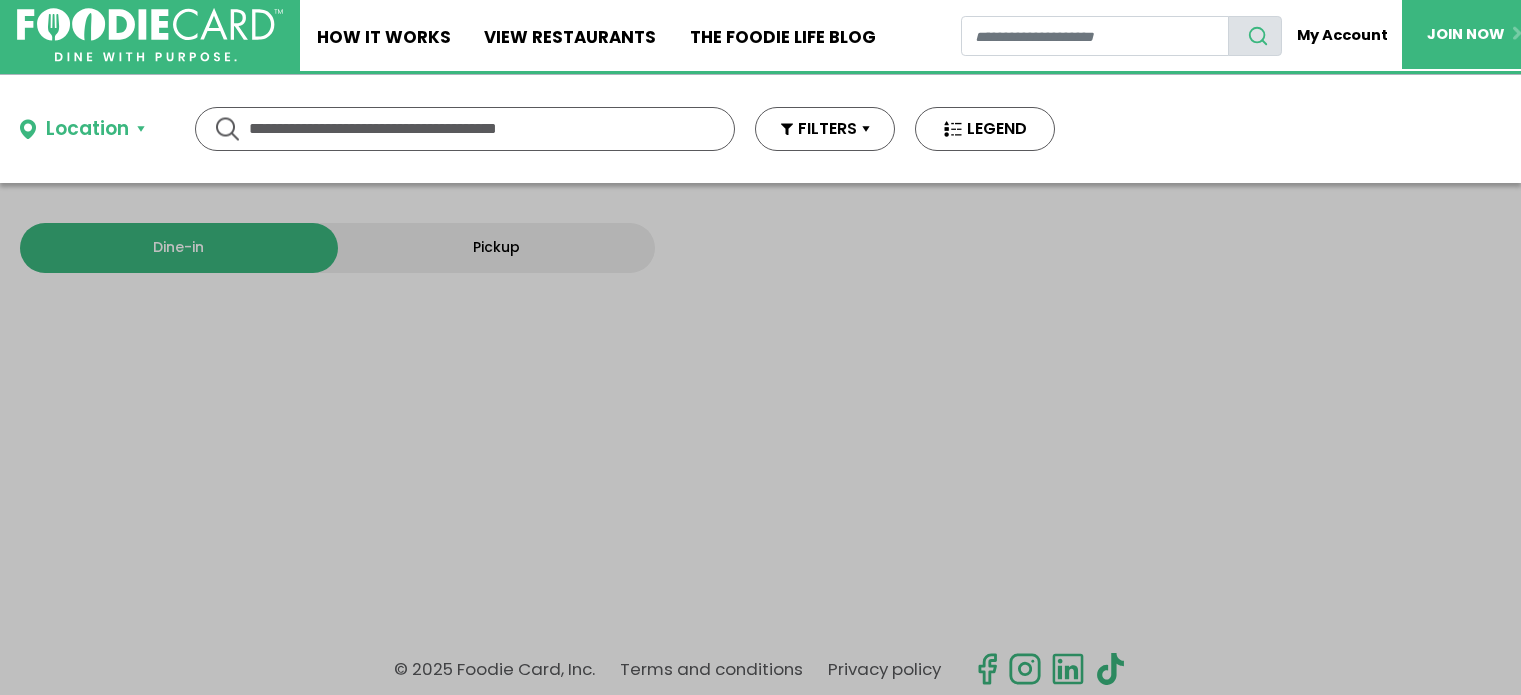 scroll, scrollTop: 0, scrollLeft: 0, axis: both 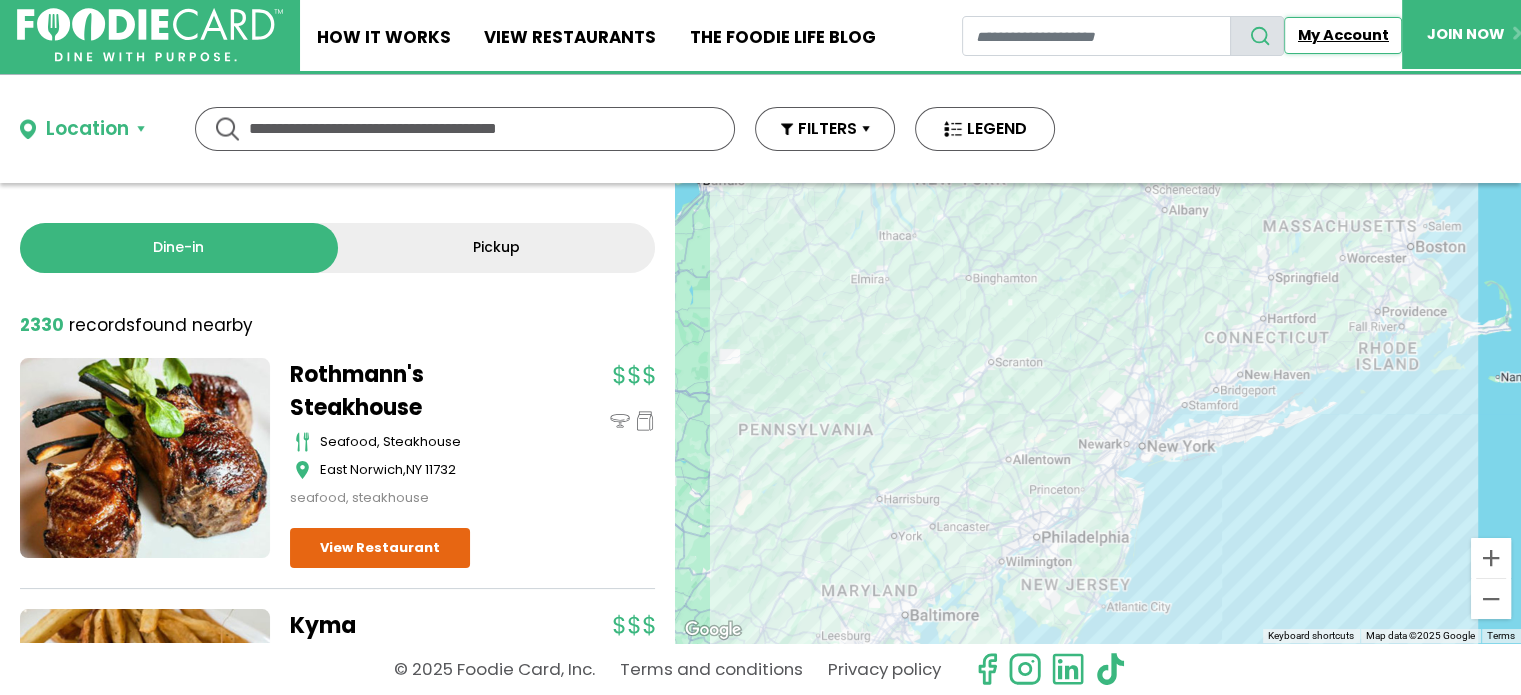 click on "My Account" at bounding box center (1343, 35) 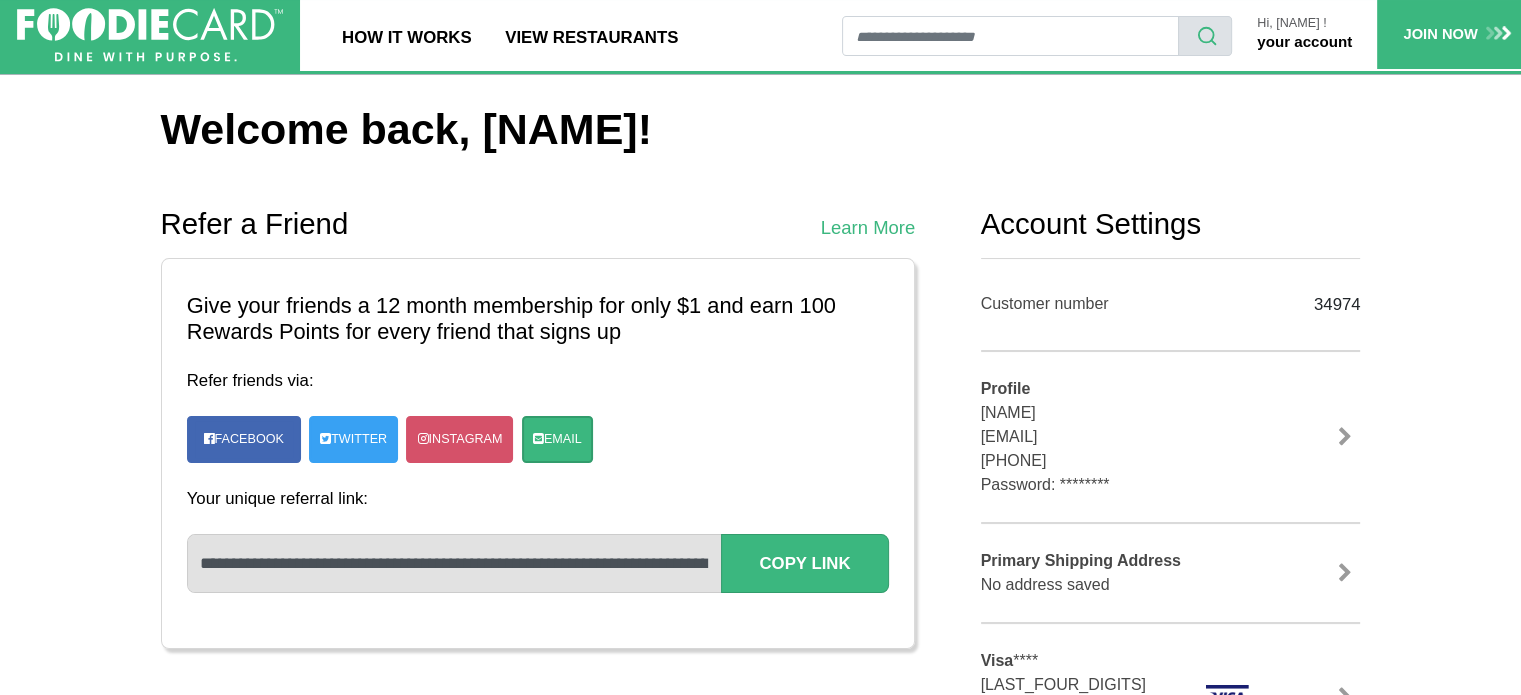 scroll, scrollTop: 0, scrollLeft: 0, axis: both 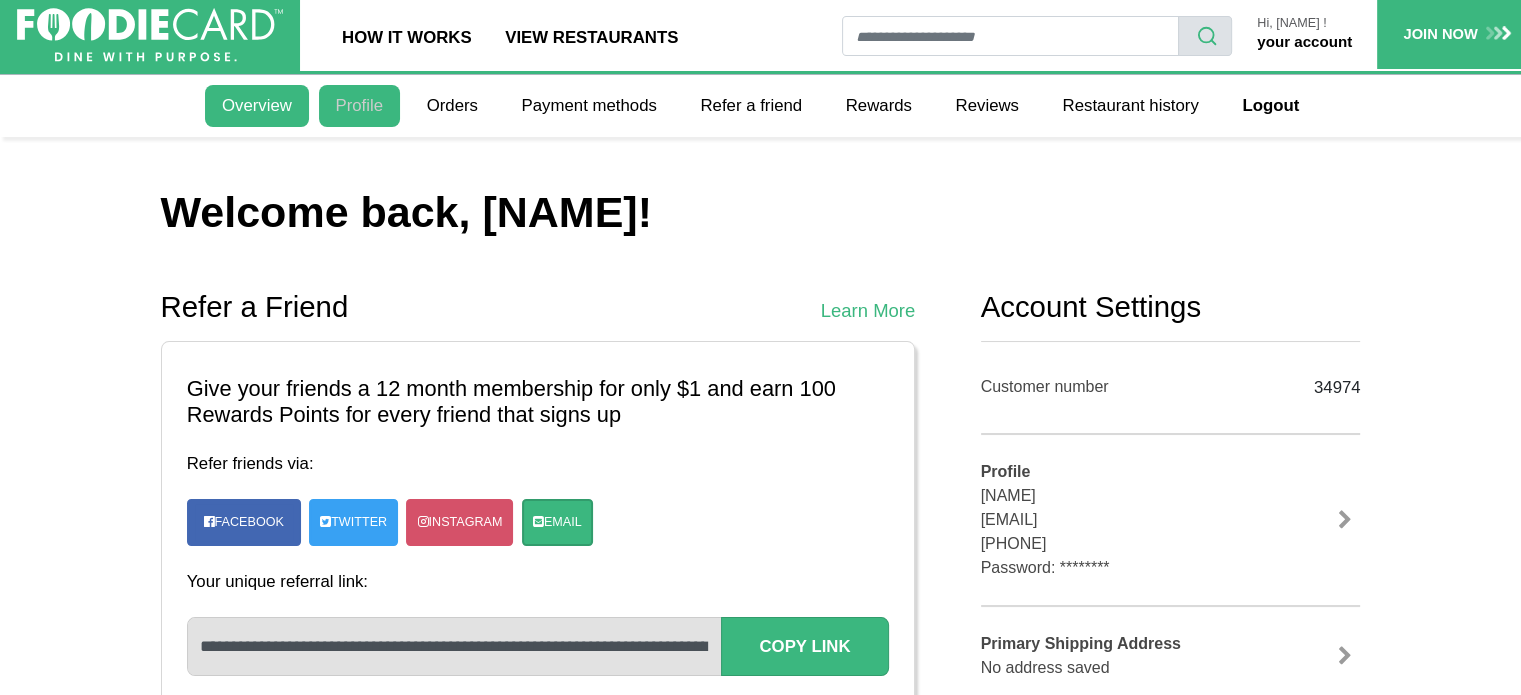 click on "Profile" at bounding box center [359, 106] 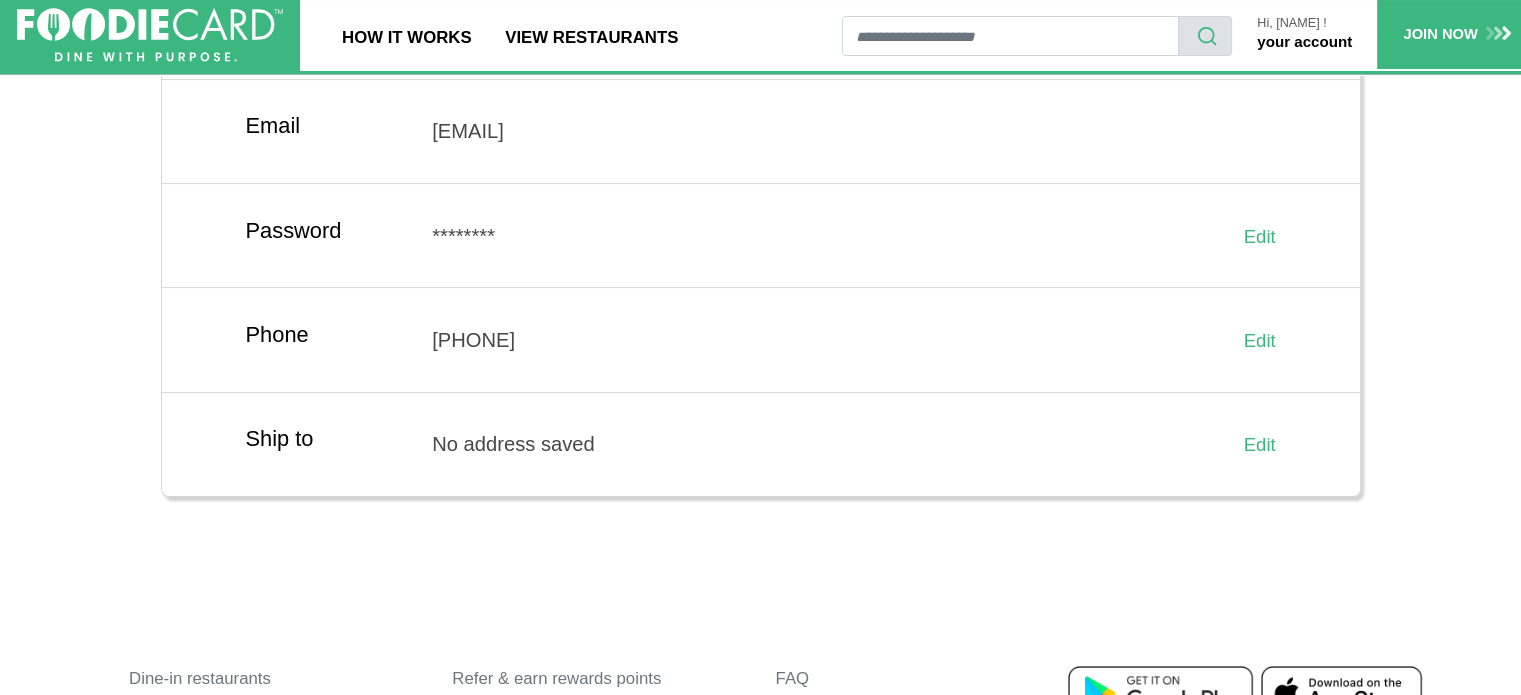 scroll, scrollTop: 0, scrollLeft: 0, axis: both 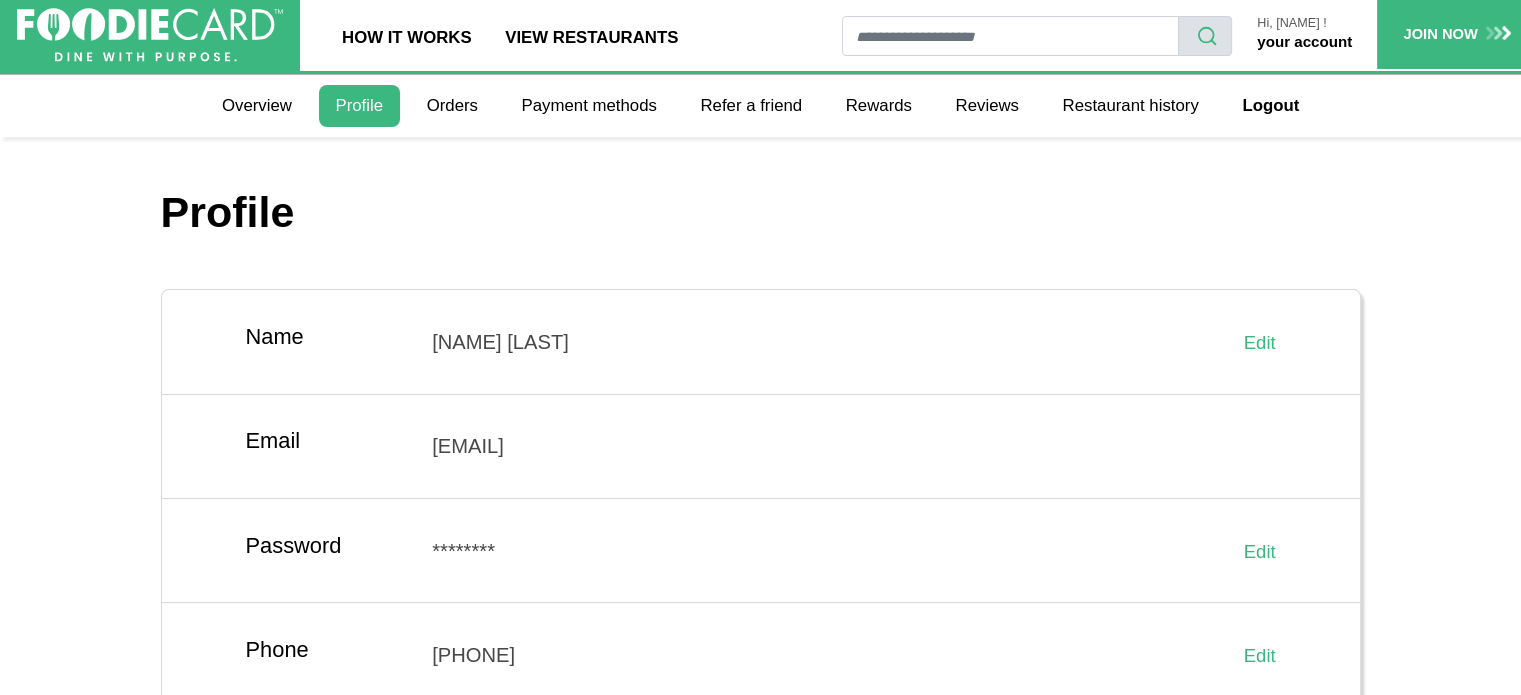 click on "your account" at bounding box center [1304, 41] 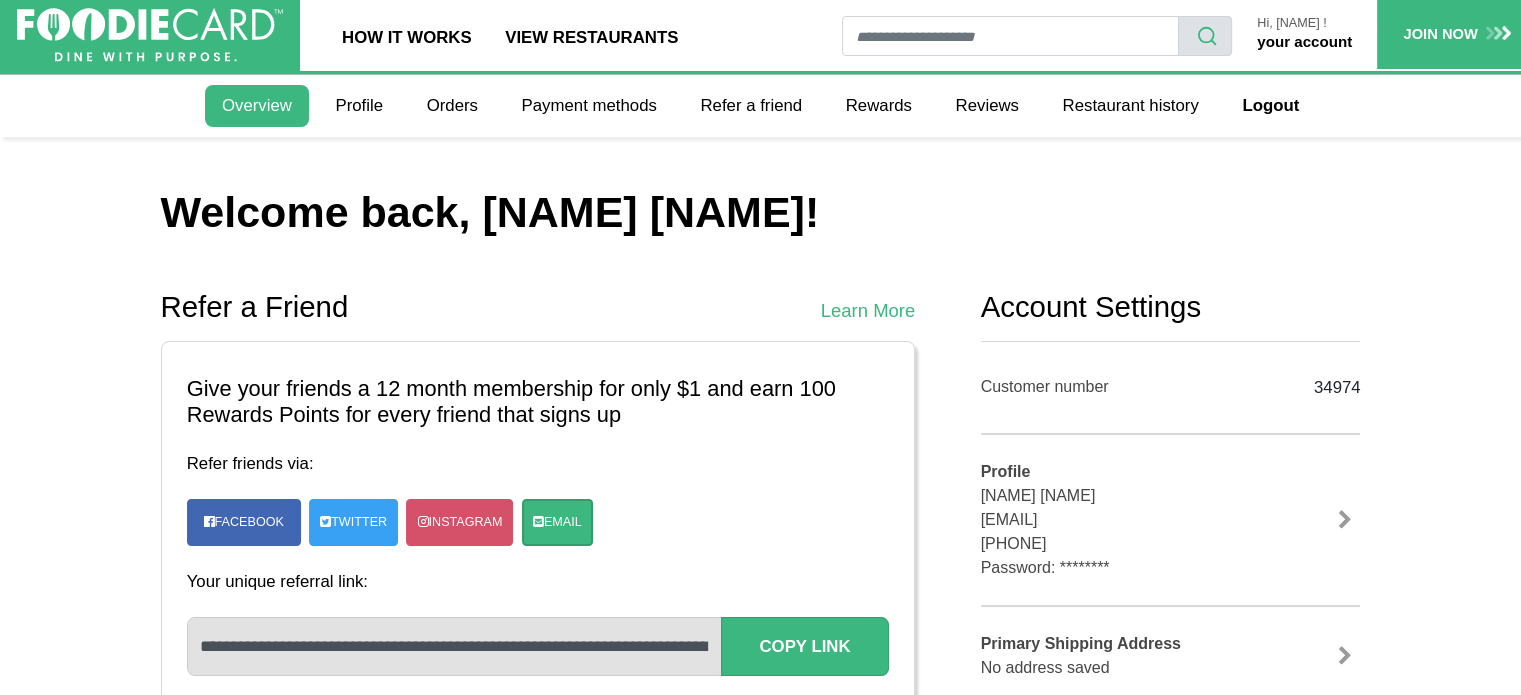 scroll, scrollTop: 0, scrollLeft: 0, axis: both 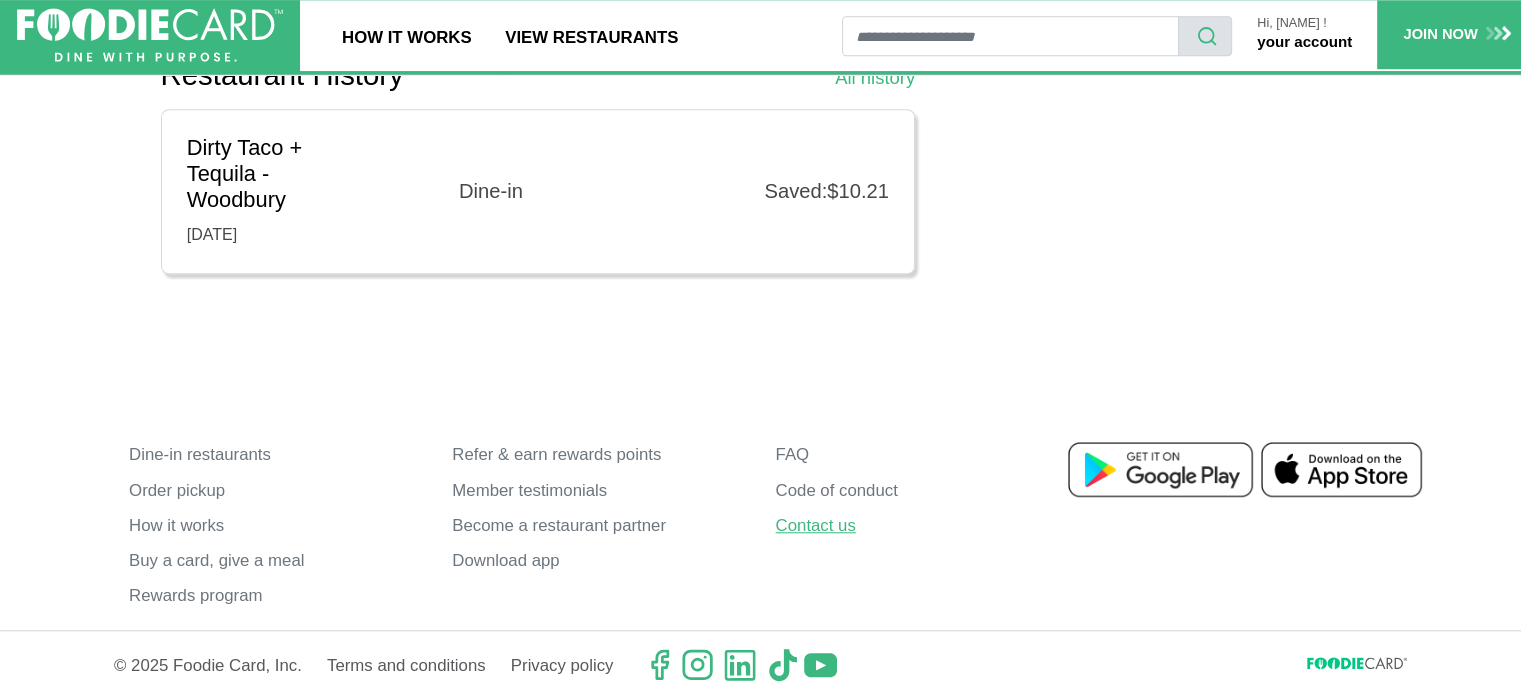 click on "Contact us" at bounding box center [921, 525] 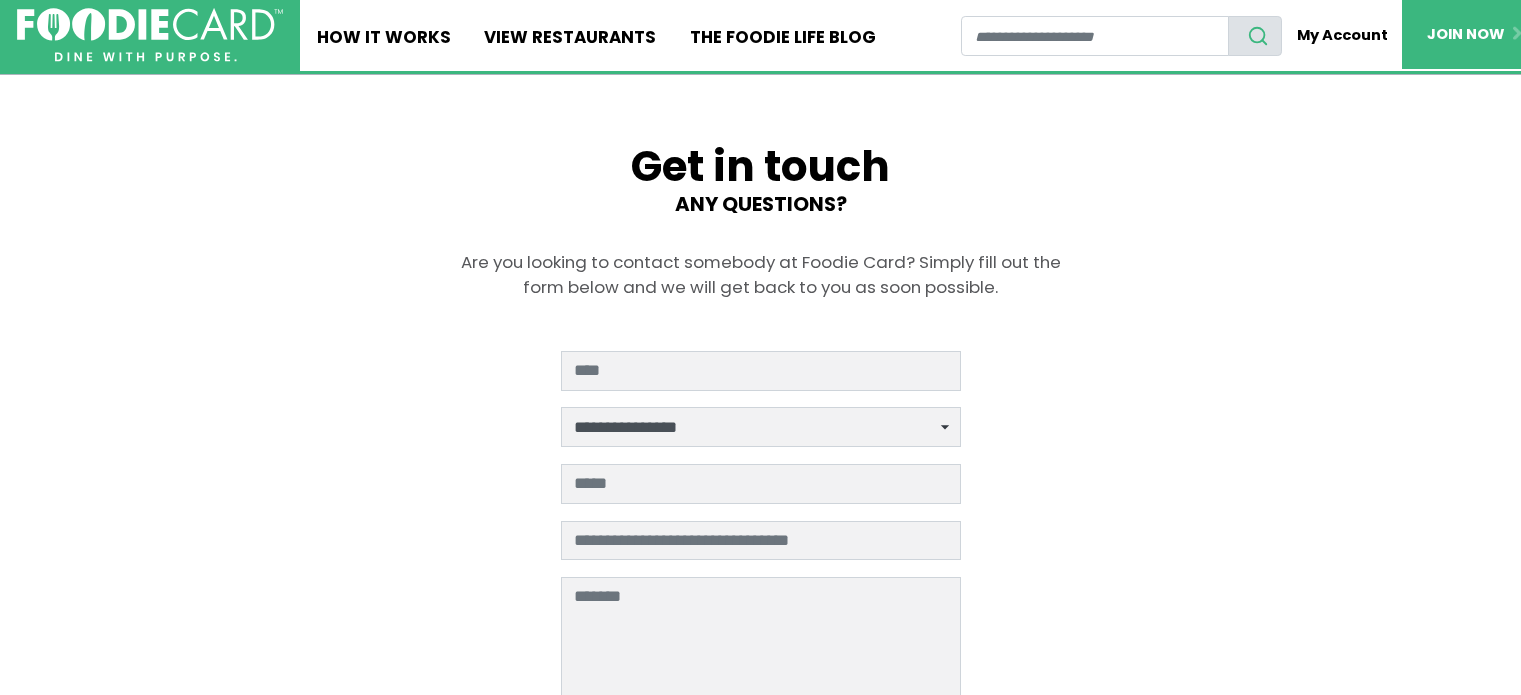 scroll, scrollTop: 0, scrollLeft: 0, axis: both 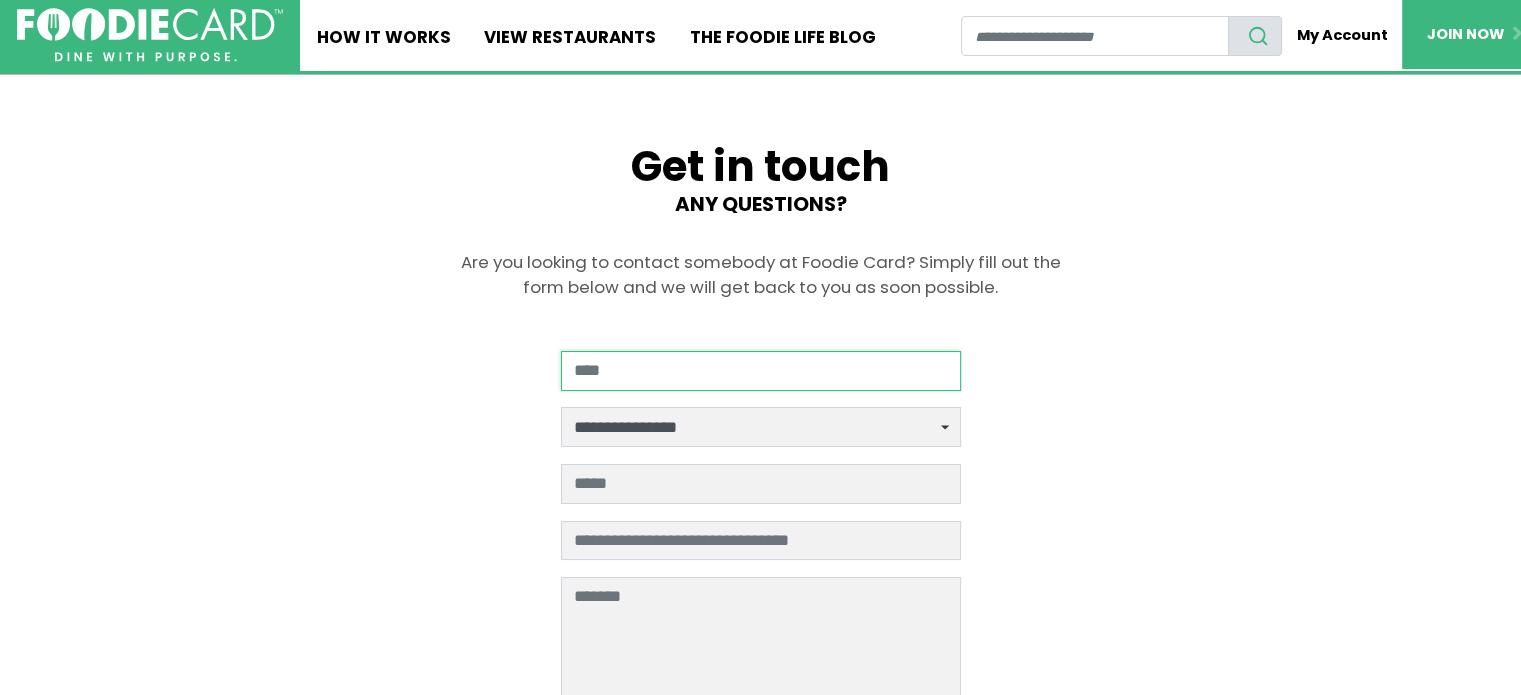 click at bounding box center [761, 371] 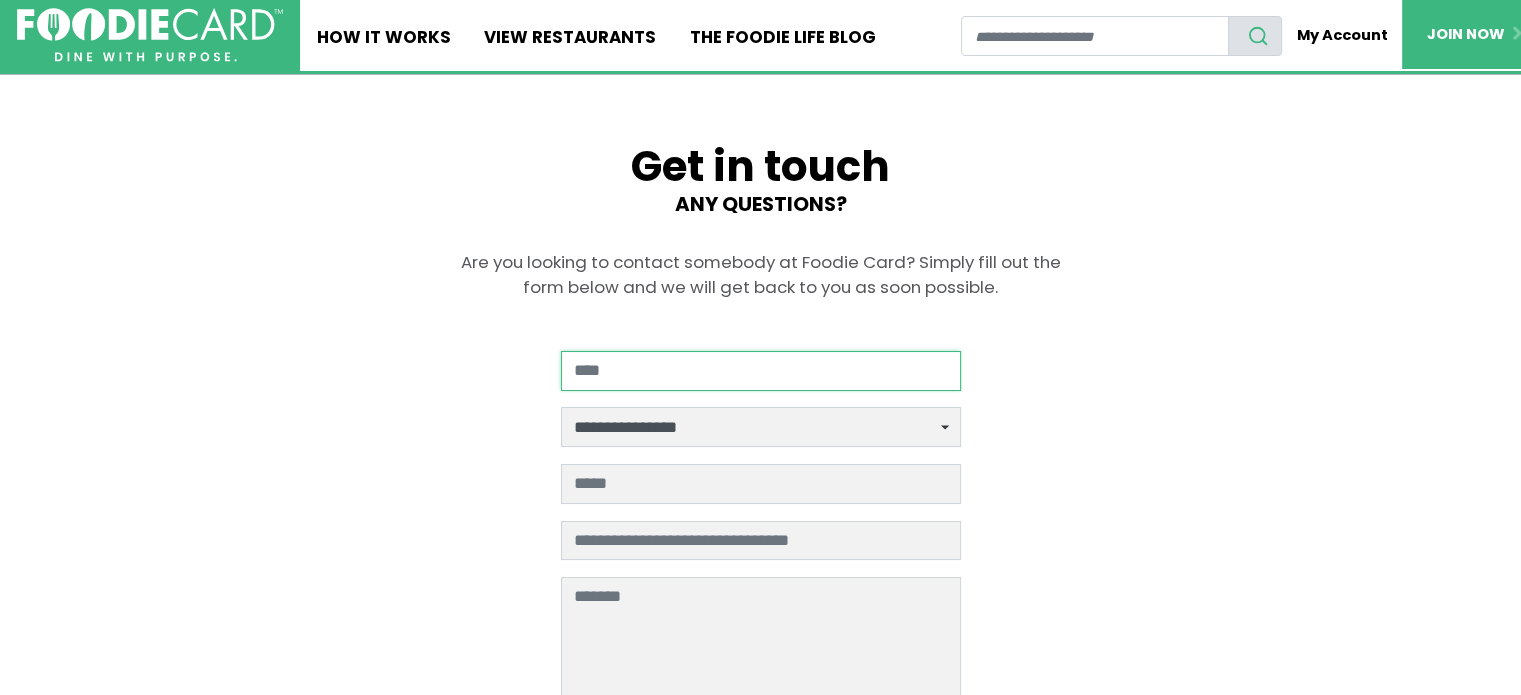 type on "********" 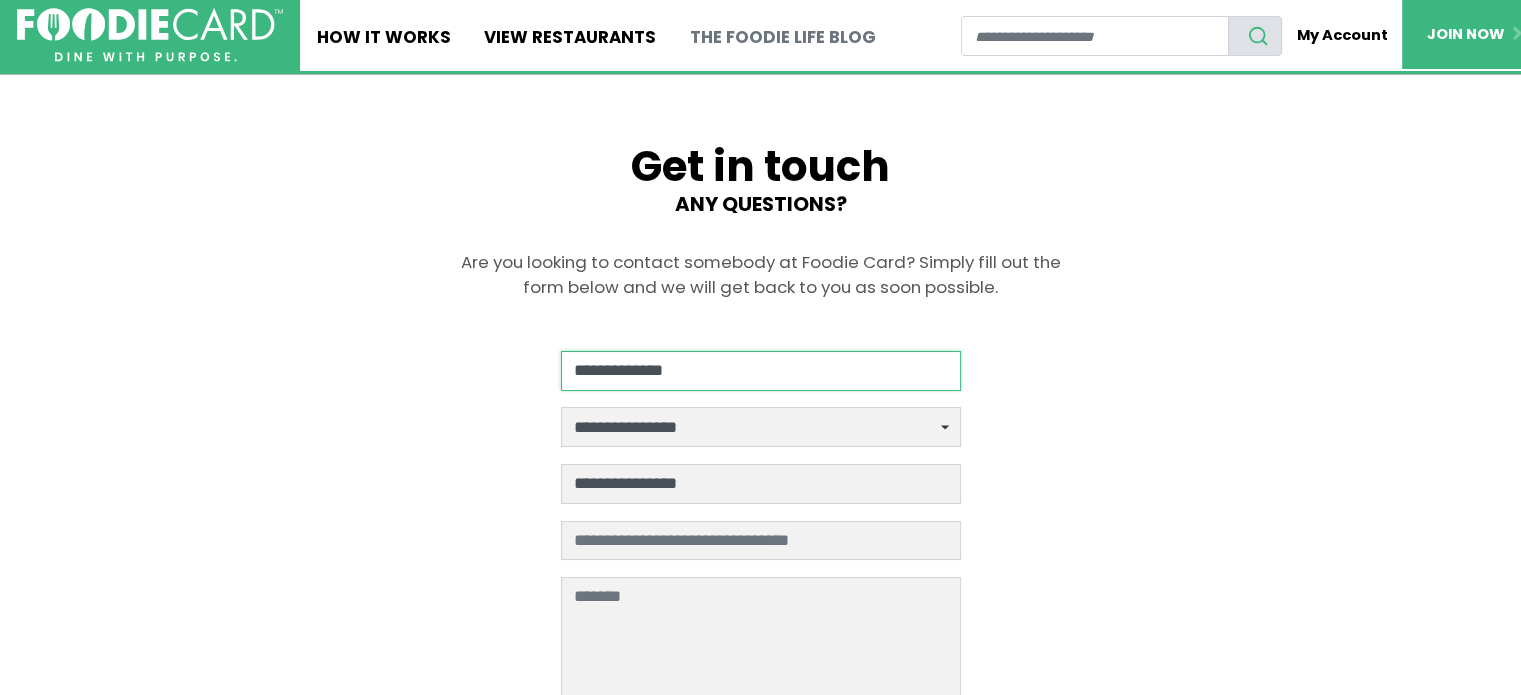 type on "**********" 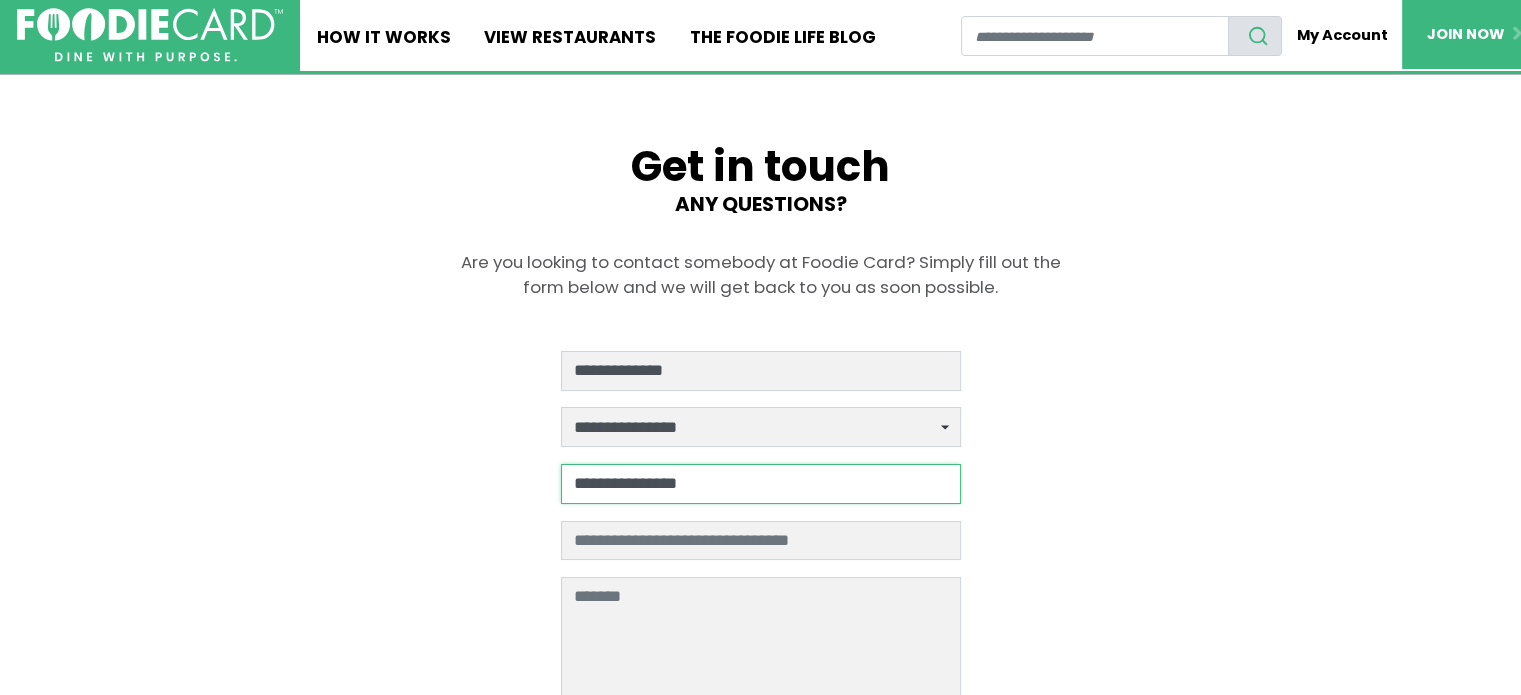 click on "**********" at bounding box center [761, 484] 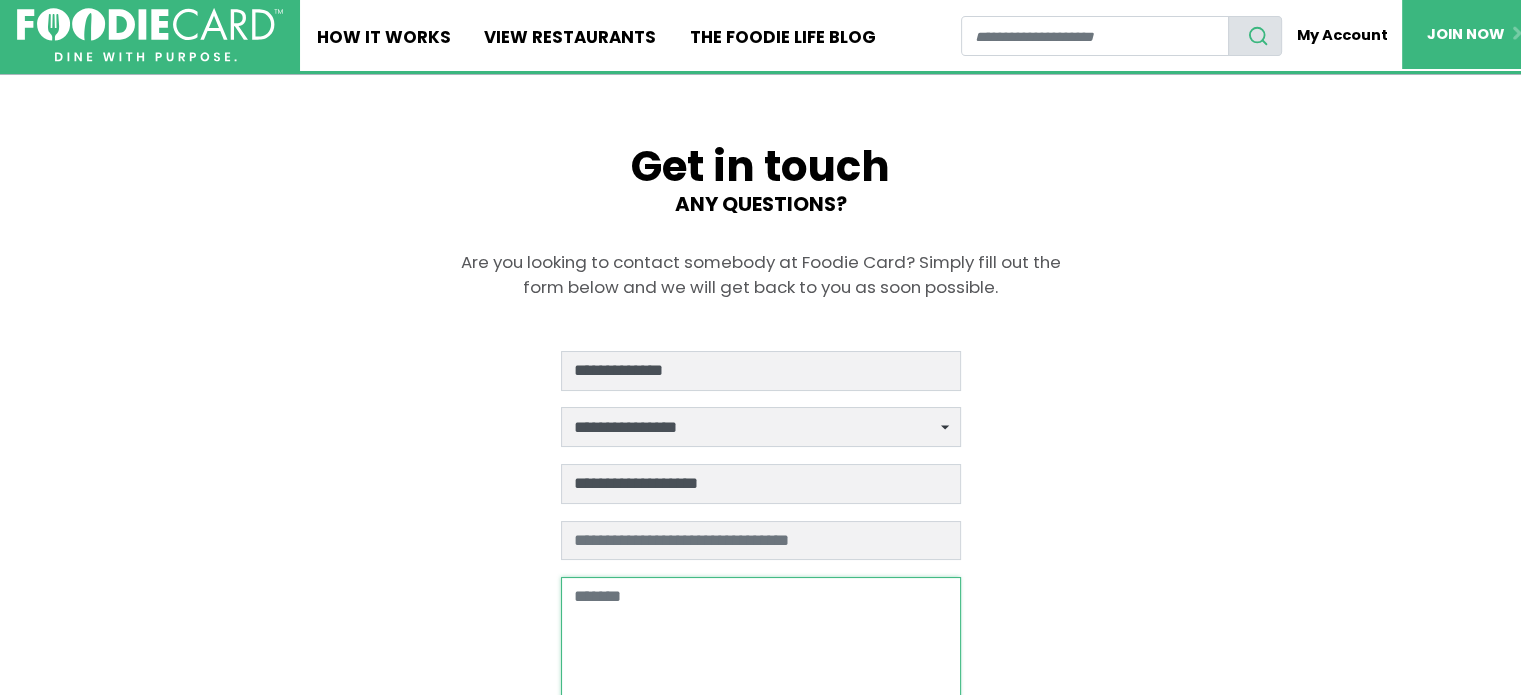 click at bounding box center [761, 644] 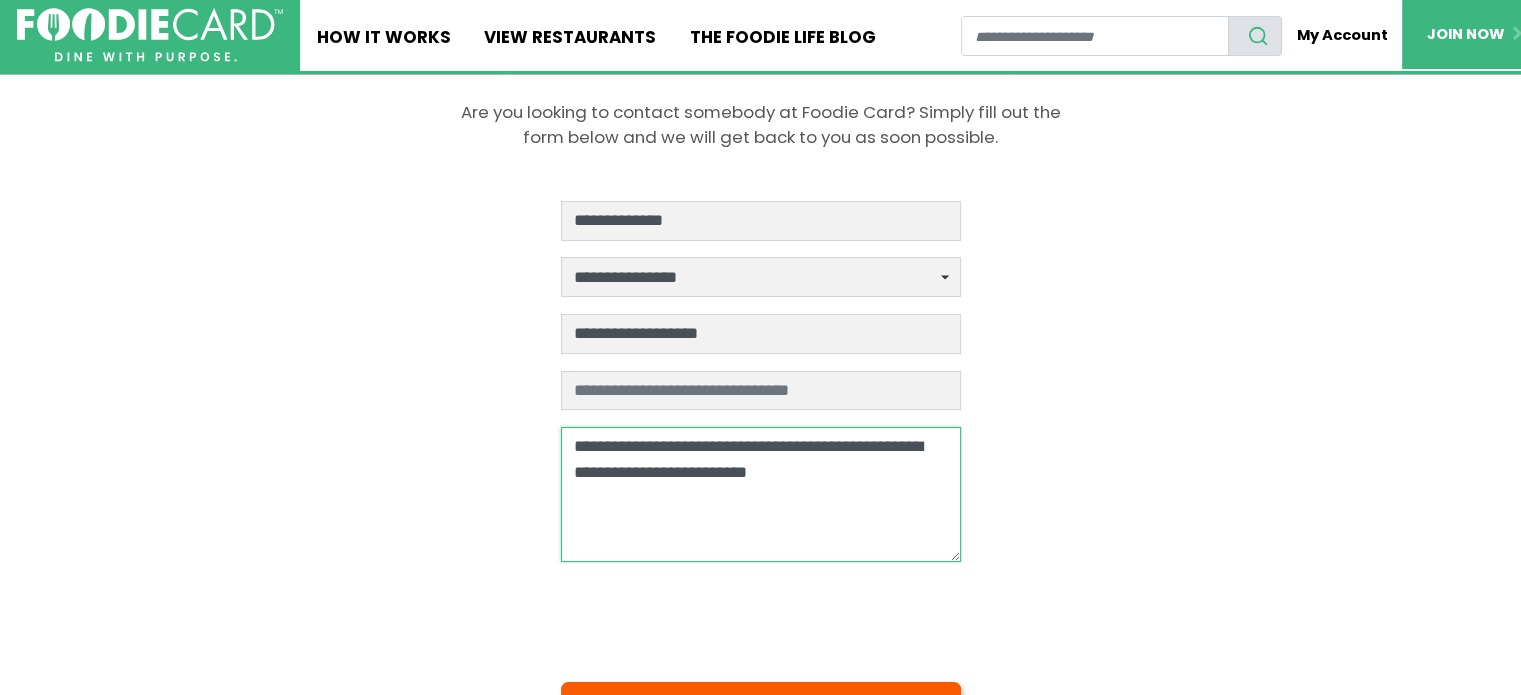scroll, scrollTop: 400, scrollLeft: 0, axis: vertical 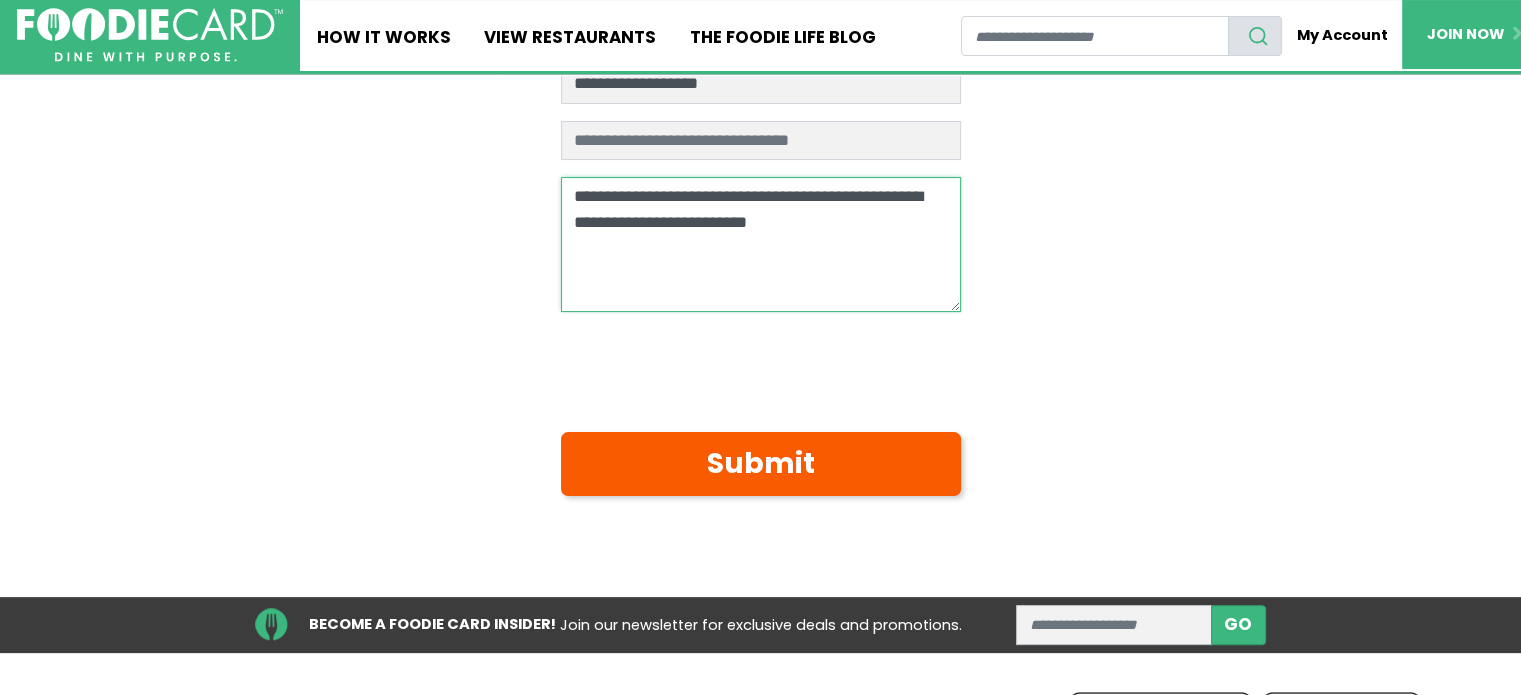 type on "**********" 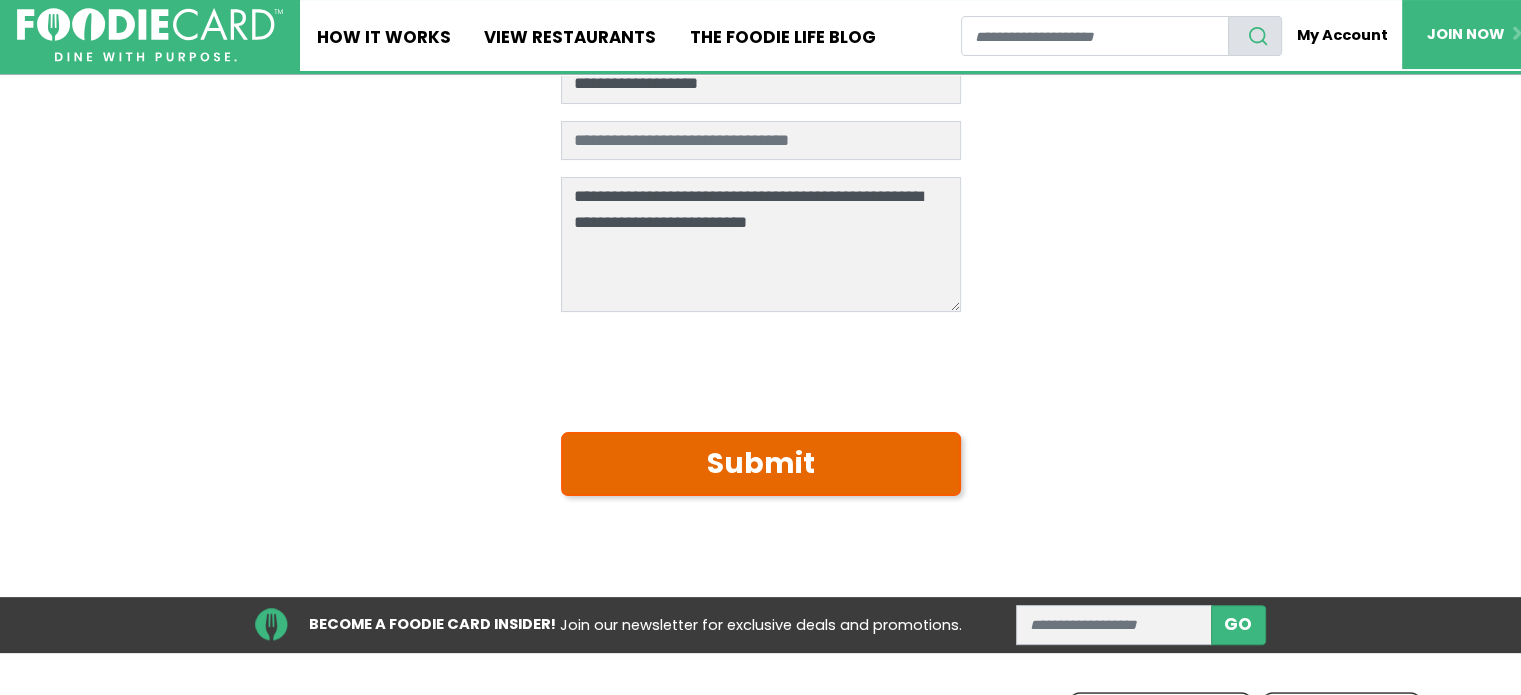 click on "Submit" at bounding box center (761, 464) 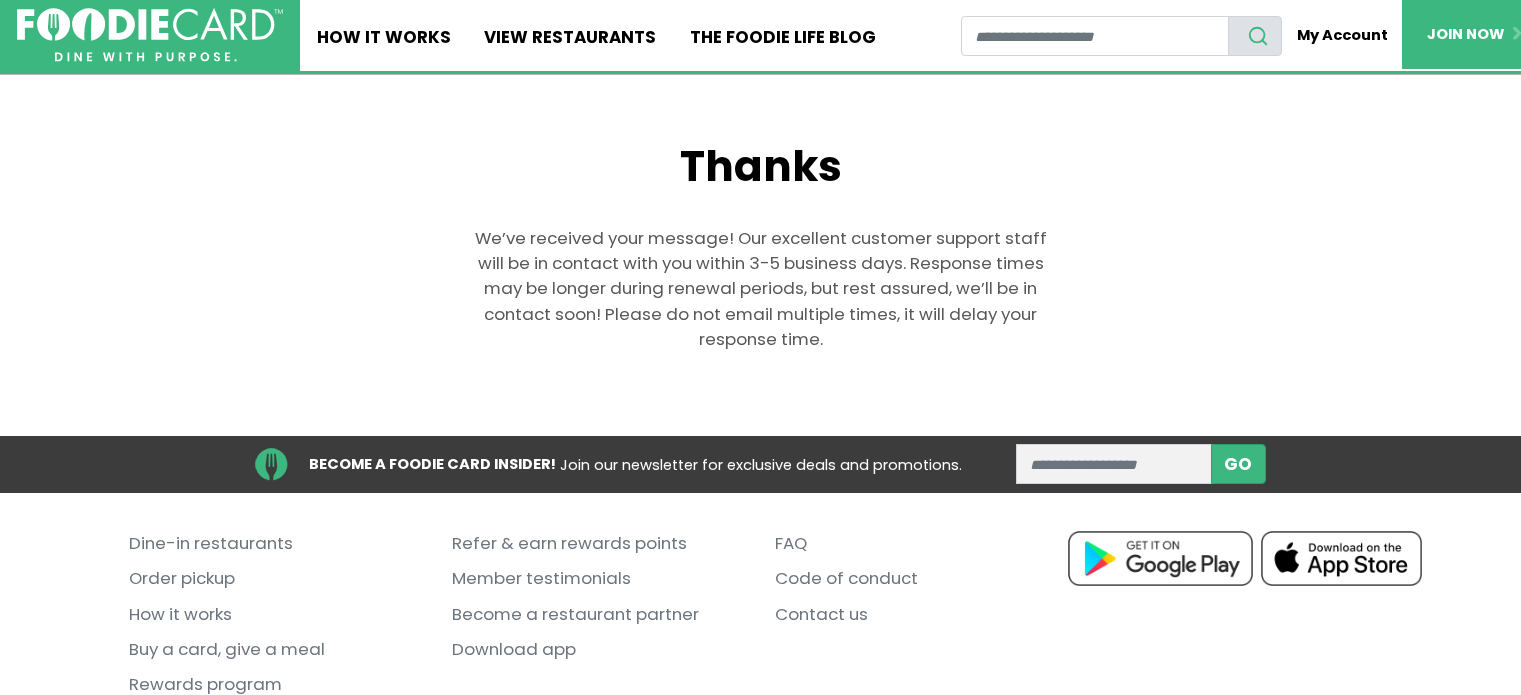 scroll, scrollTop: 0, scrollLeft: 0, axis: both 